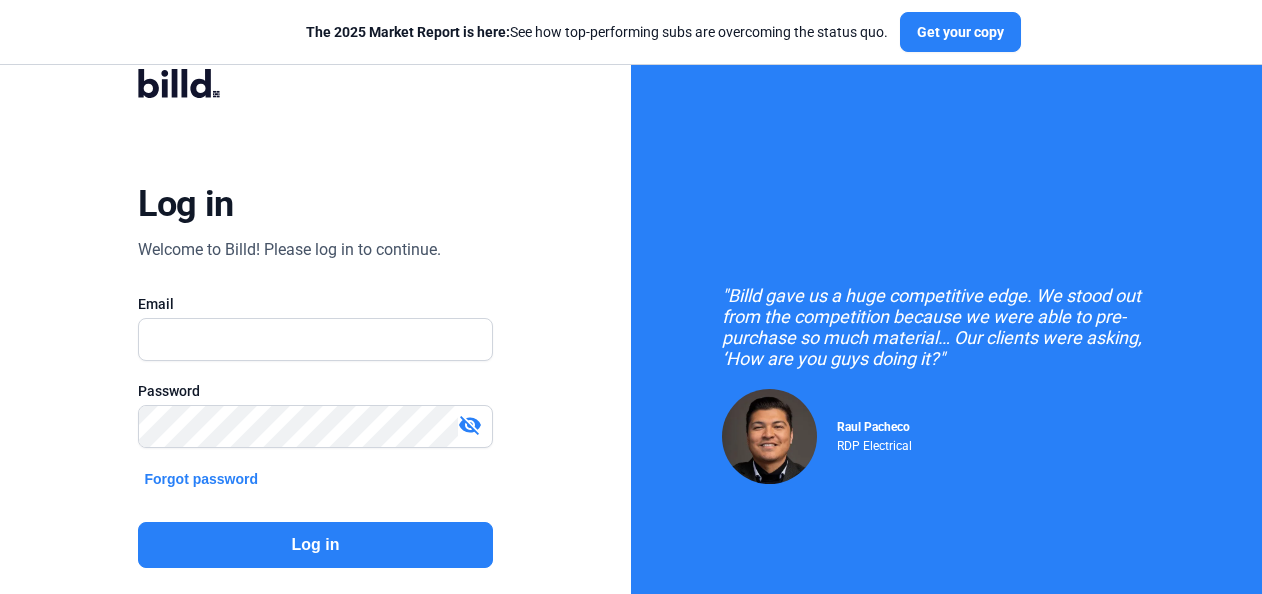 scroll, scrollTop: 0, scrollLeft: 0, axis: both 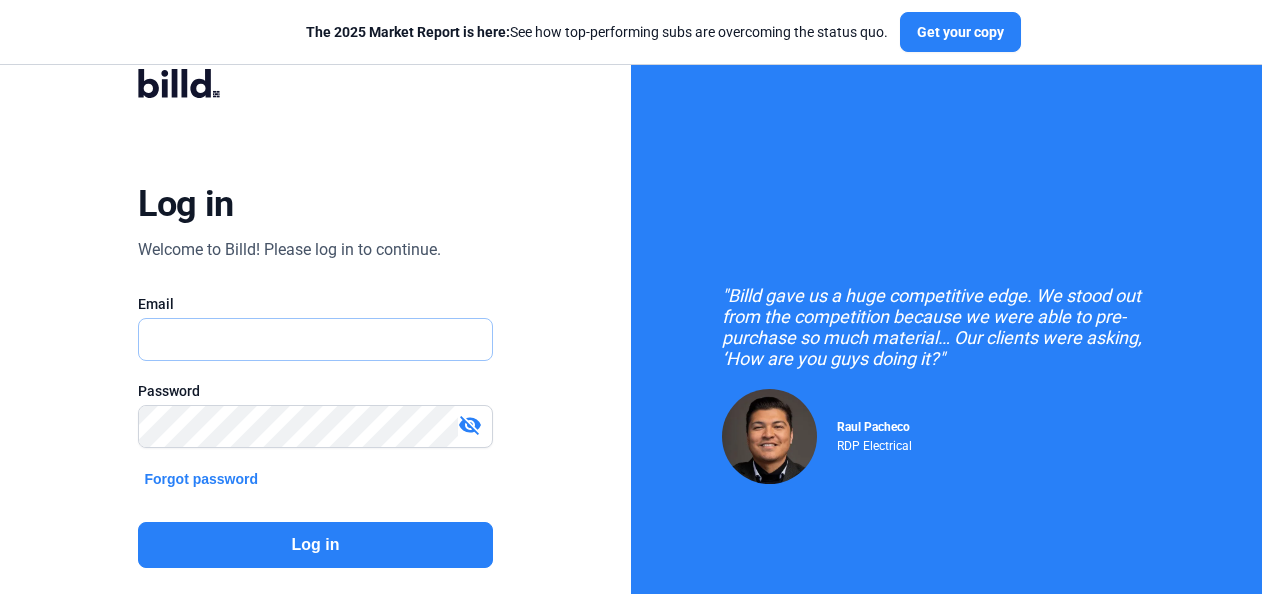type on "[EMAIL]" 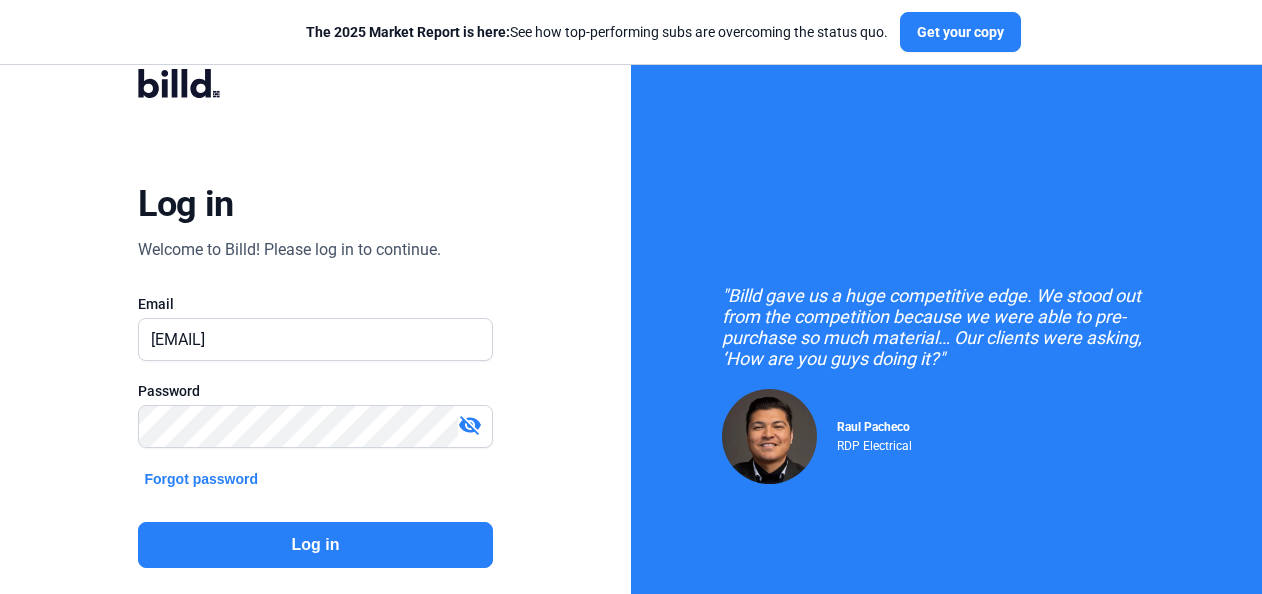 click on "Log in" 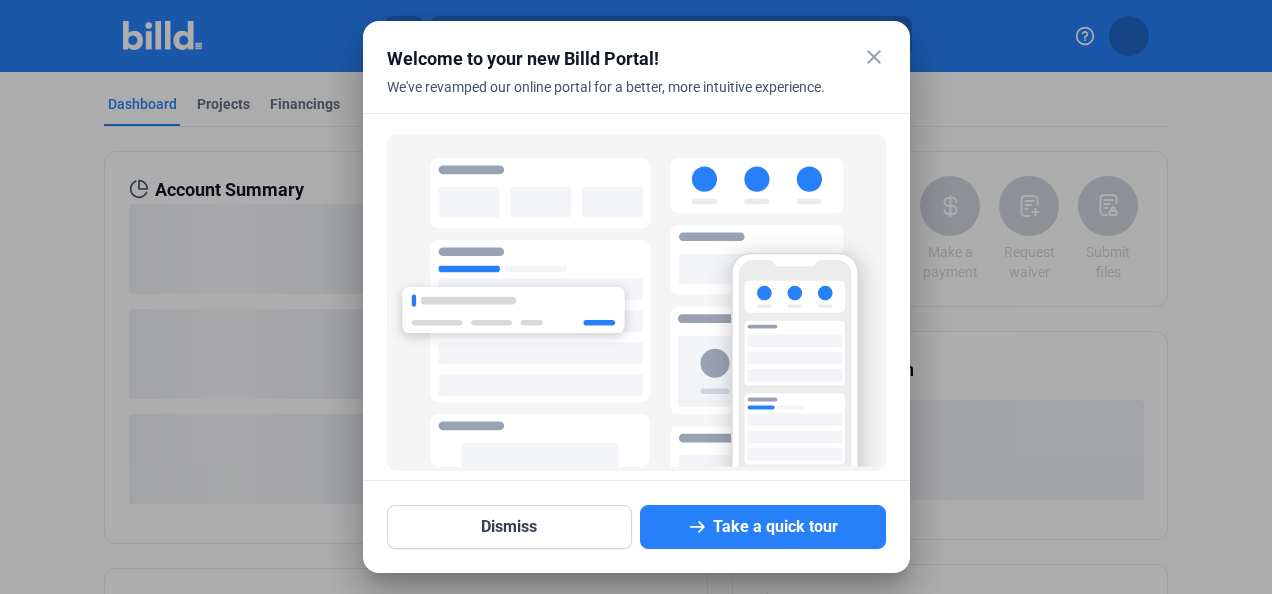 scroll, scrollTop: 141, scrollLeft: 0, axis: vertical 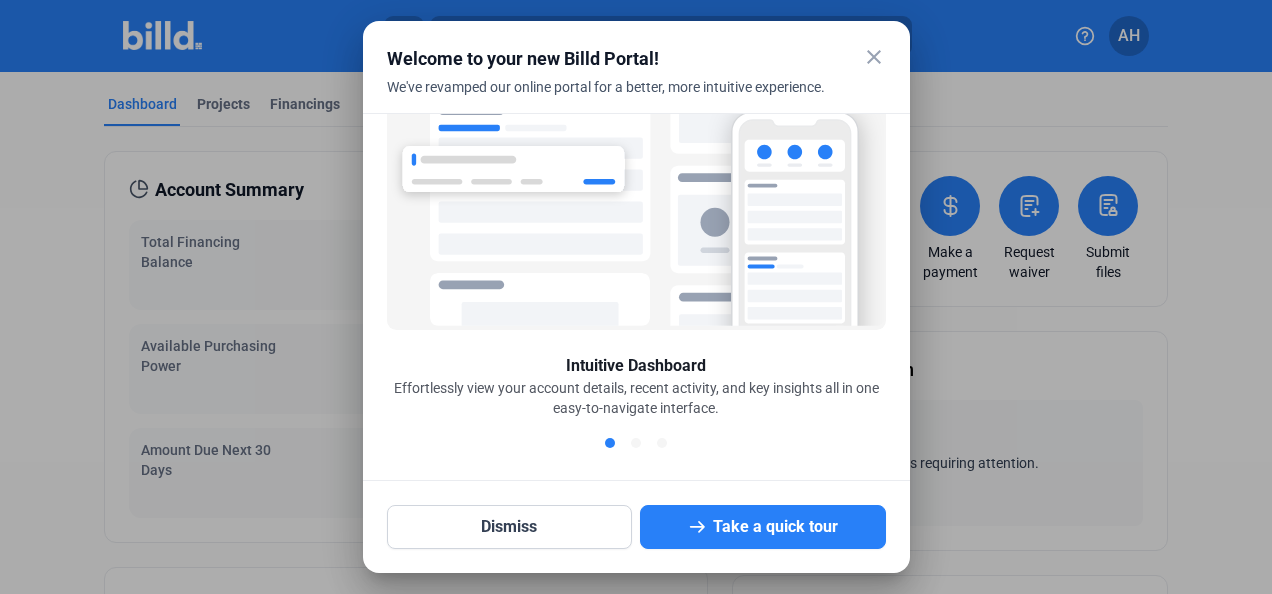 click on "close" at bounding box center [874, 57] 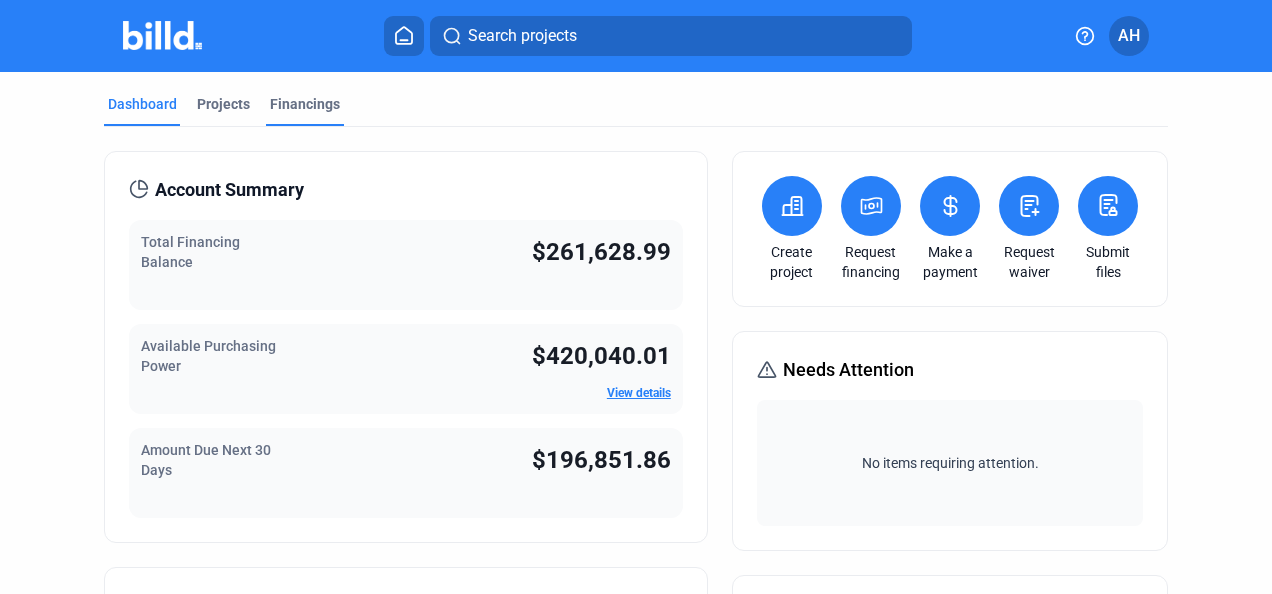 click on "Financings" at bounding box center (305, 104) 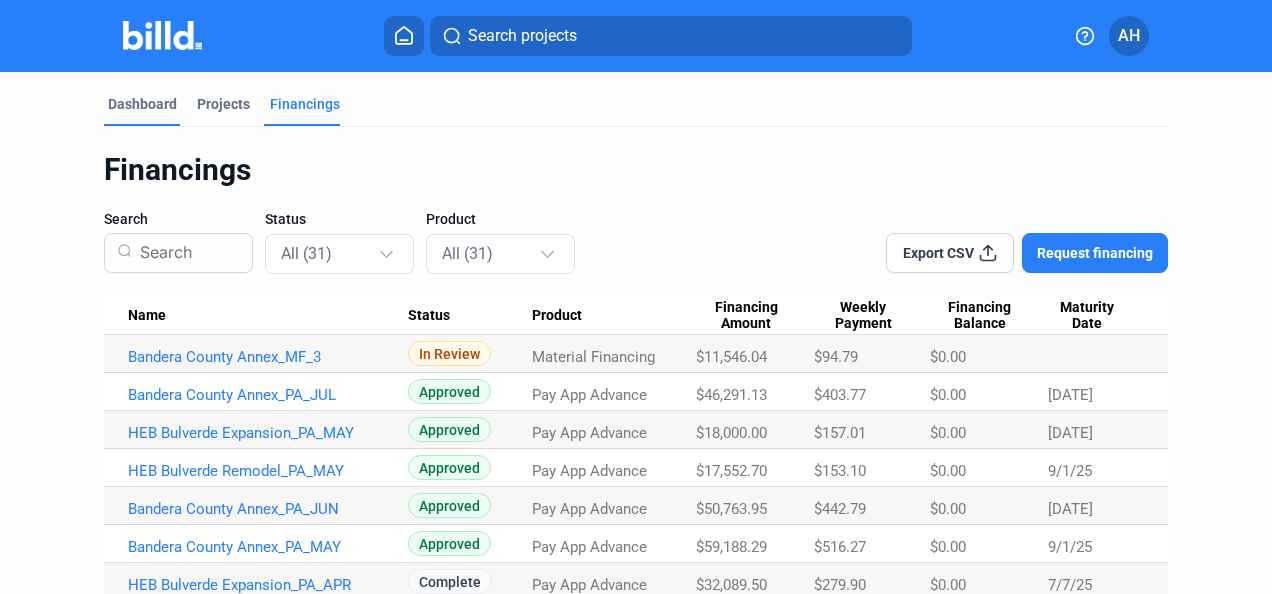 click on "Dashboard" at bounding box center [142, 104] 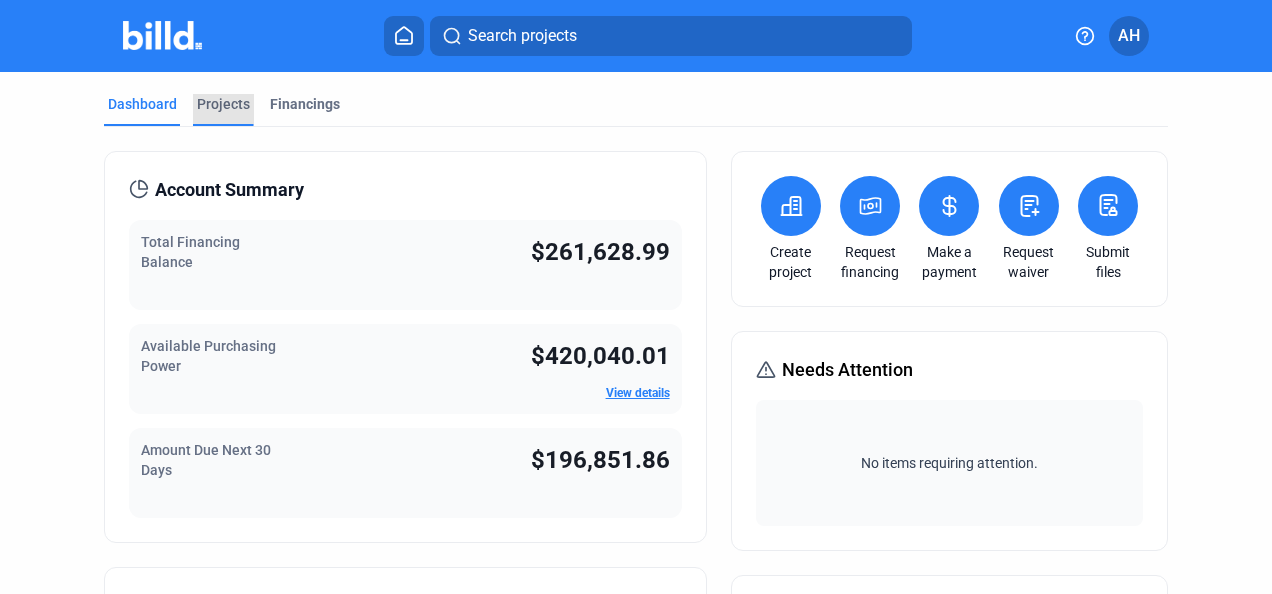 click on "Projects" at bounding box center [223, 104] 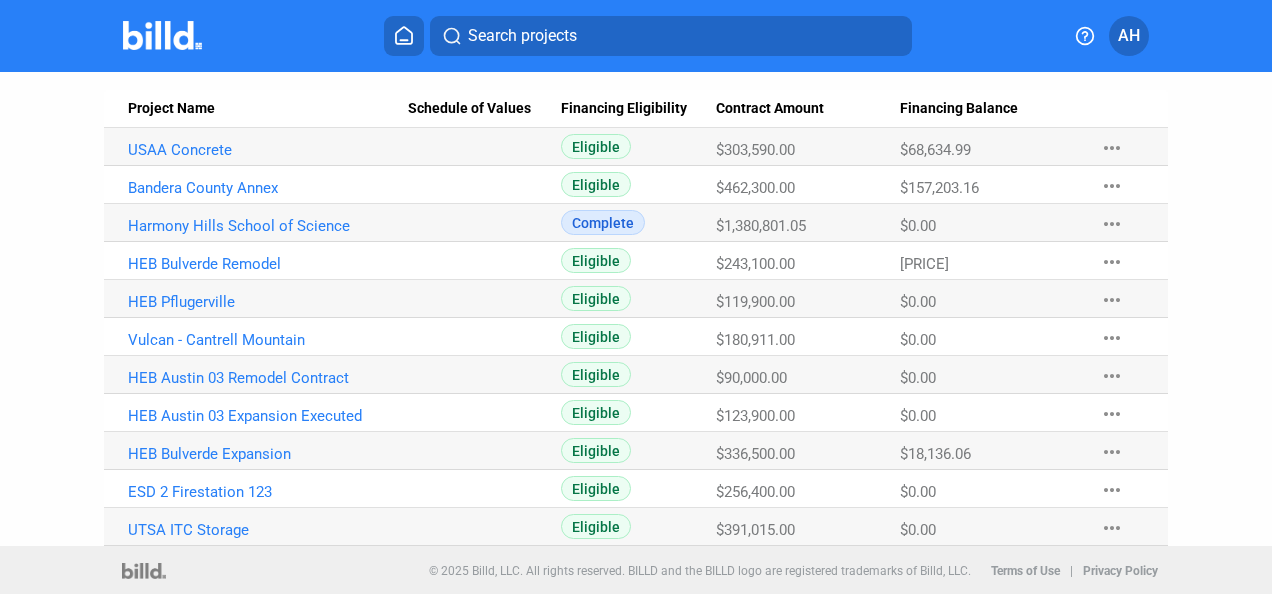 scroll, scrollTop: 208, scrollLeft: 0, axis: vertical 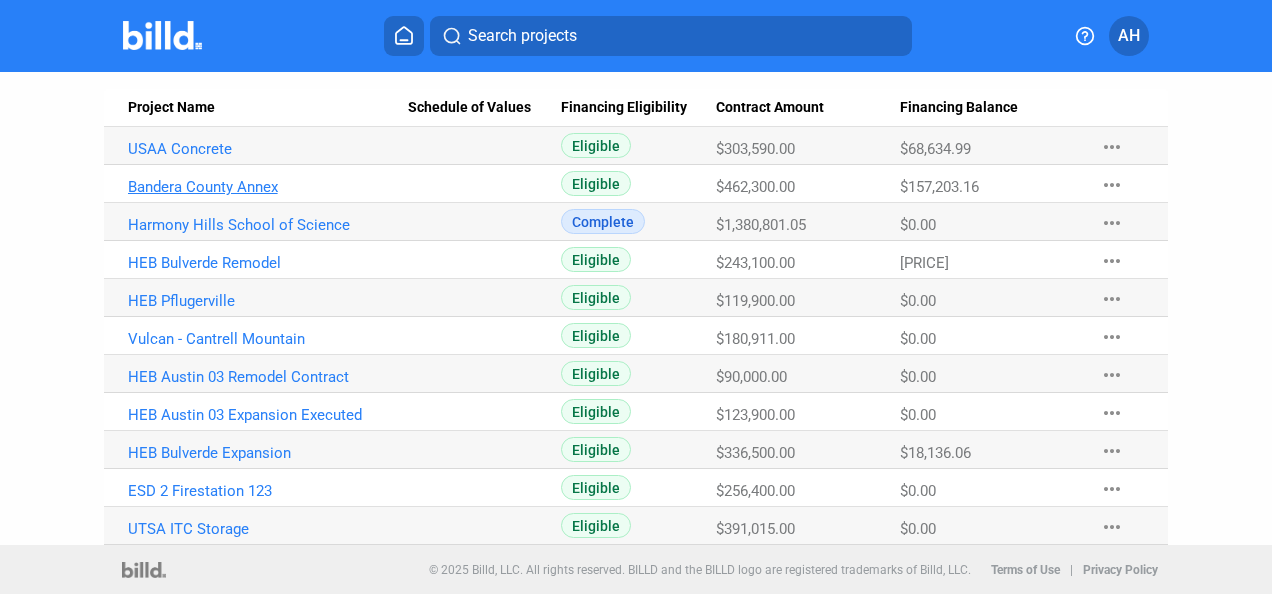 click on "Bandera County Annex" at bounding box center (268, 149) 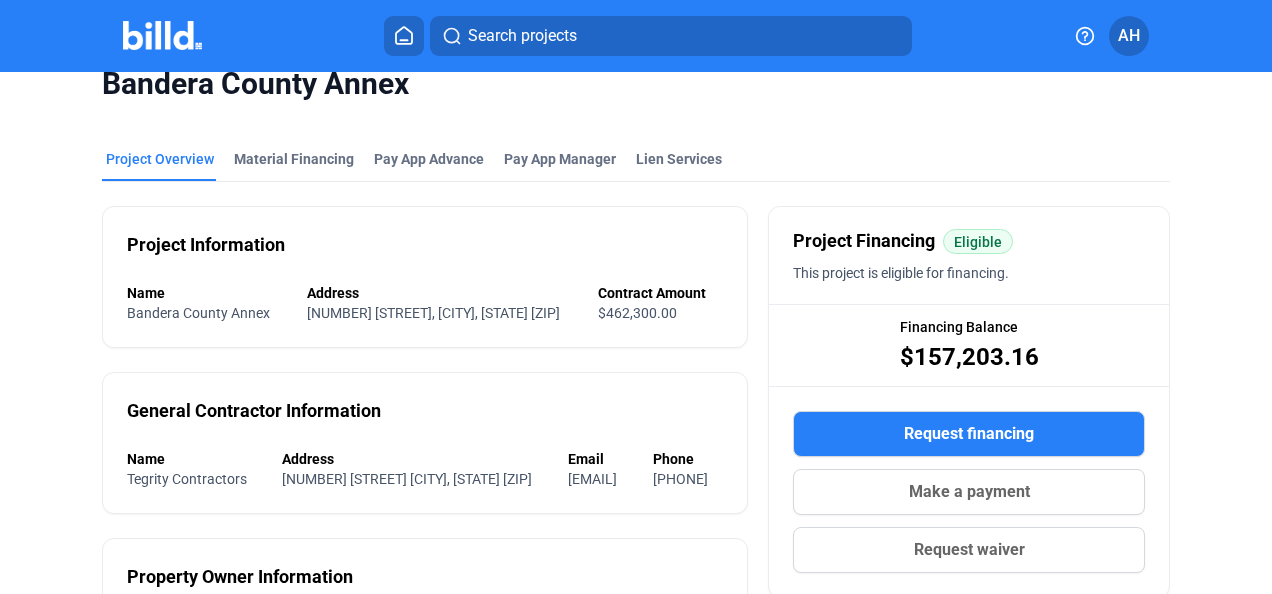 scroll, scrollTop: 0, scrollLeft: 0, axis: both 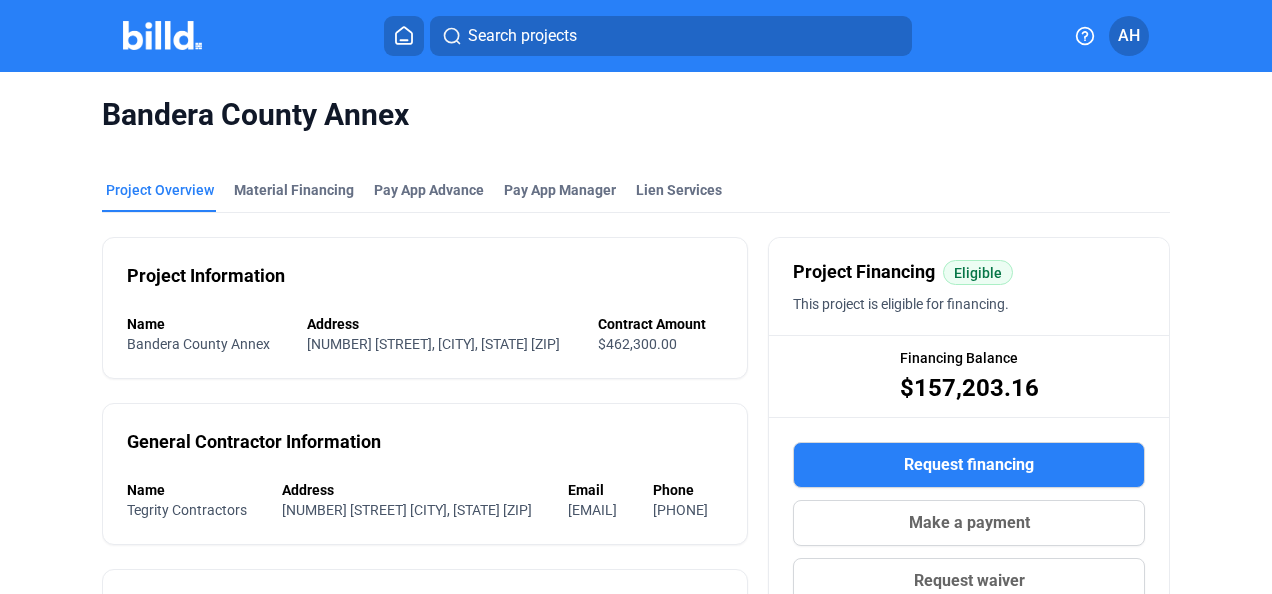 click at bounding box center (183, 36) 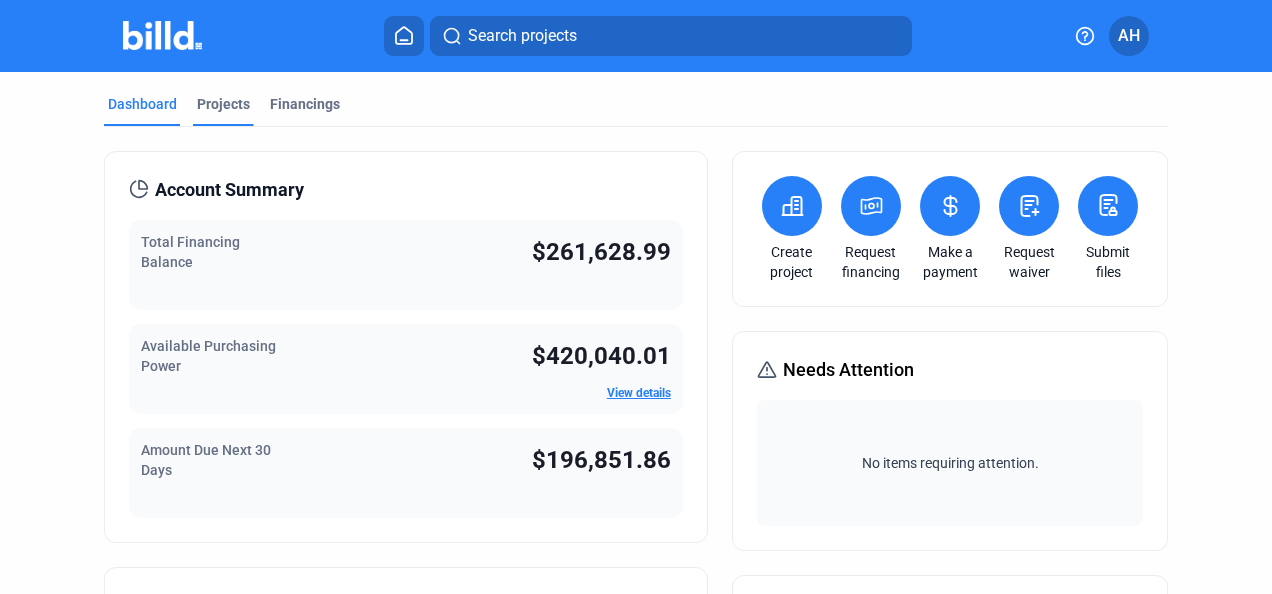 click on "Projects" at bounding box center (223, 104) 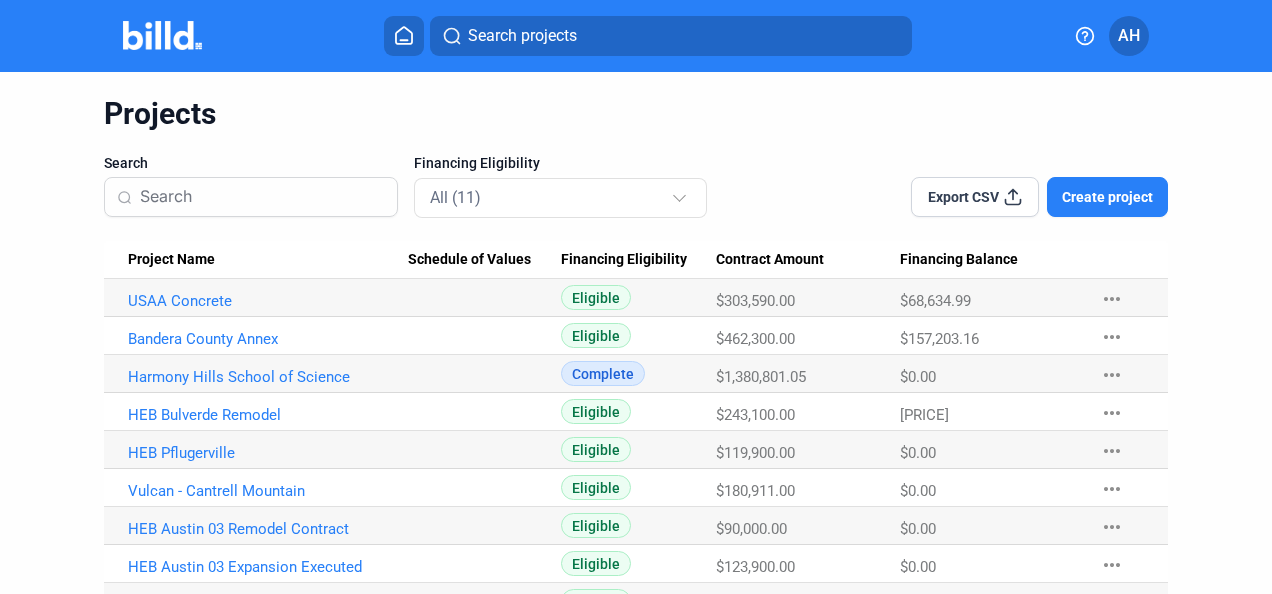 scroll, scrollTop: 100, scrollLeft: 0, axis: vertical 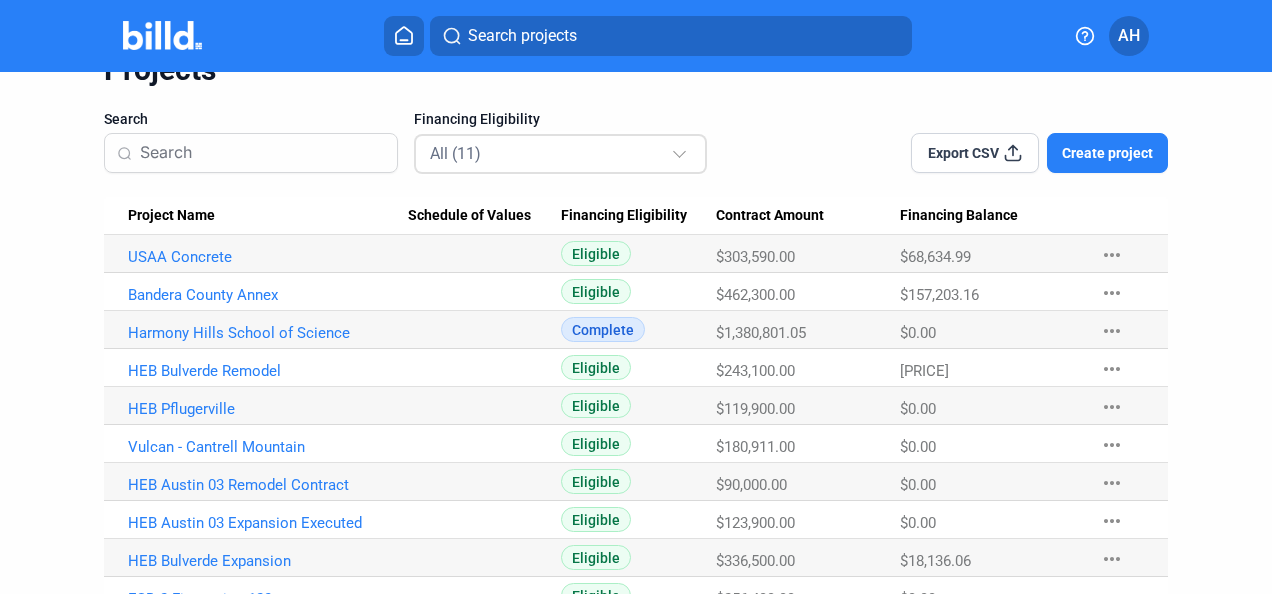 click on "All (11)" at bounding box center (551, 153) 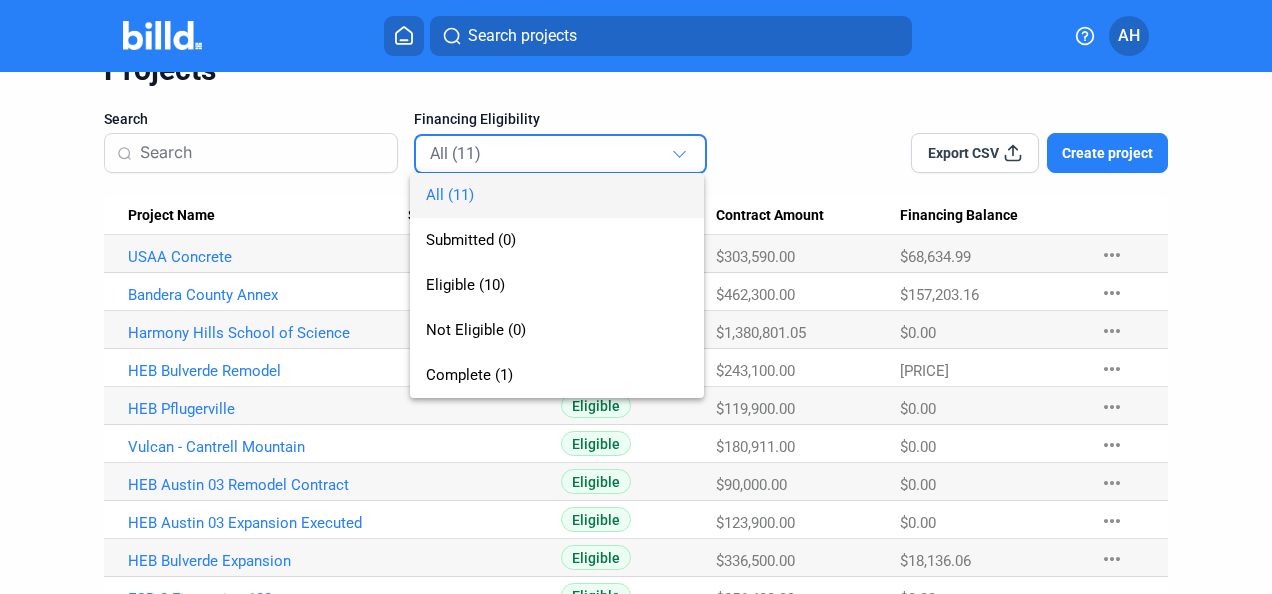 click at bounding box center (636, 297) 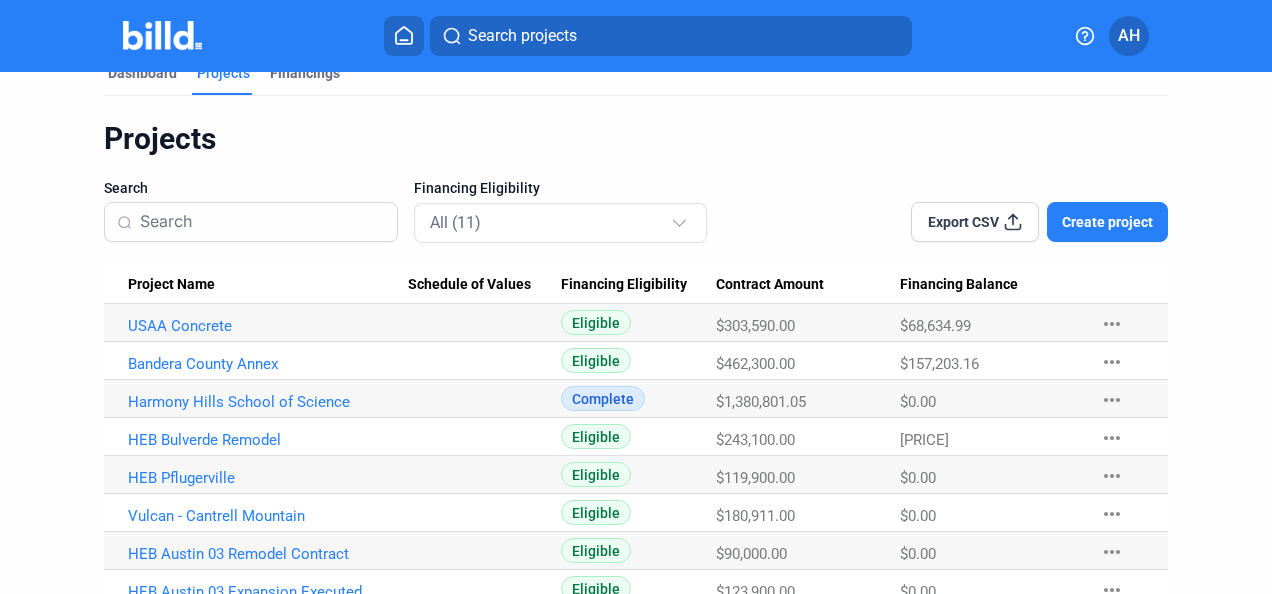 scroll, scrollTop: 0, scrollLeft: 0, axis: both 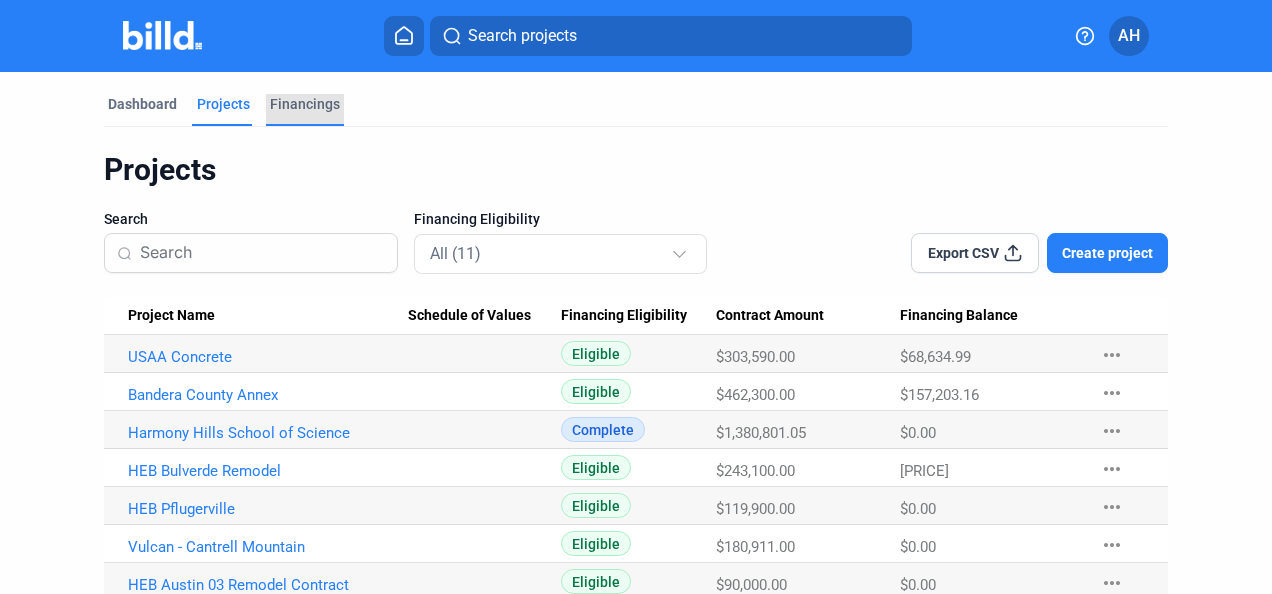 click on "Financings" at bounding box center [305, 104] 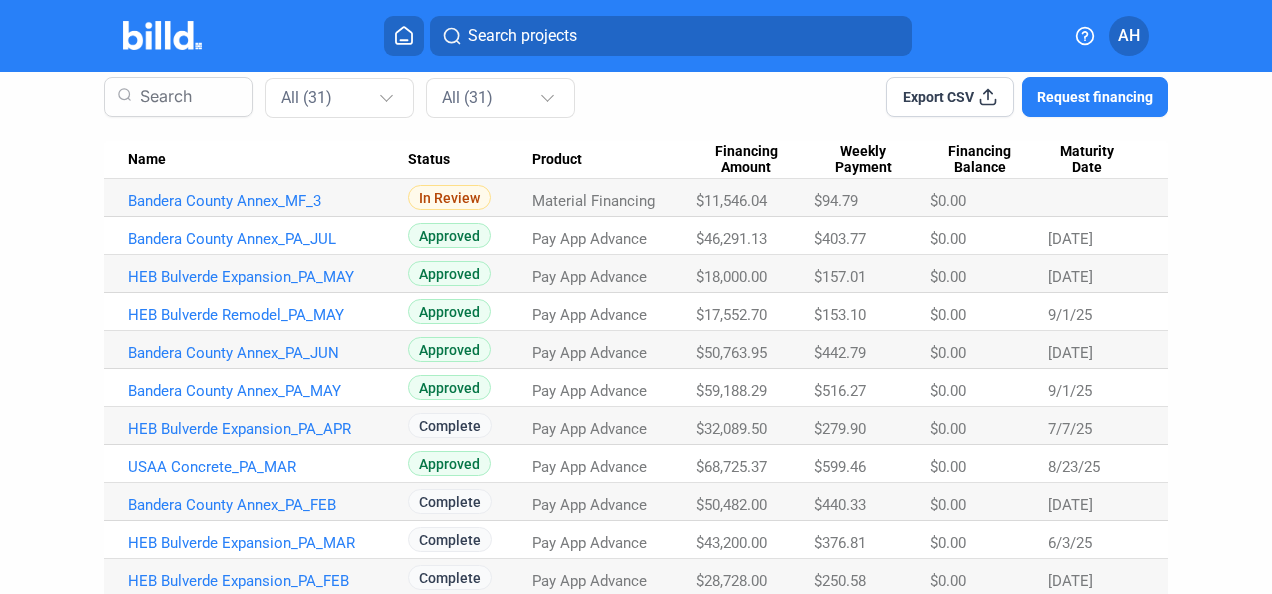 scroll, scrollTop: 200, scrollLeft: 0, axis: vertical 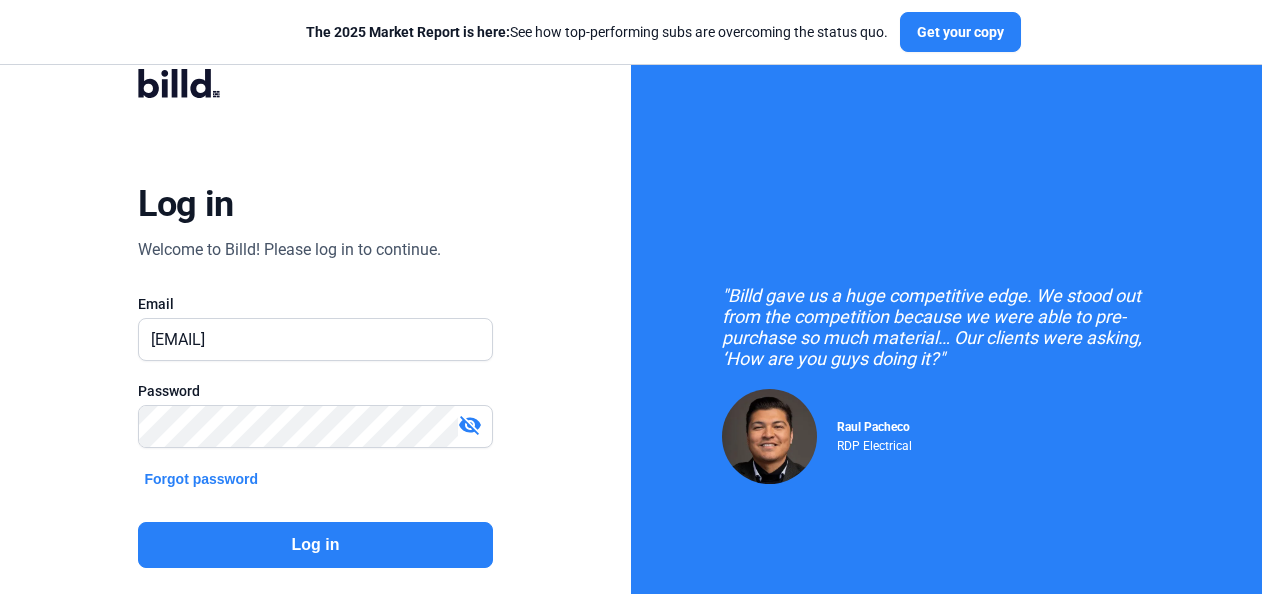 click on "Log in" 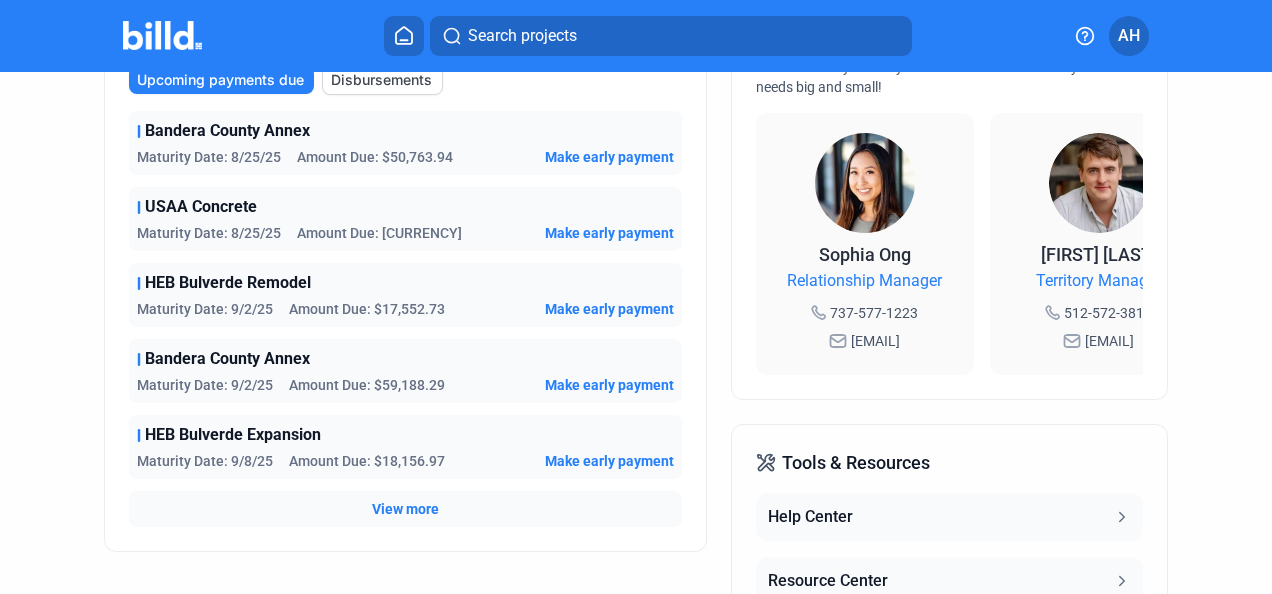 scroll, scrollTop: 600, scrollLeft: 0, axis: vertical 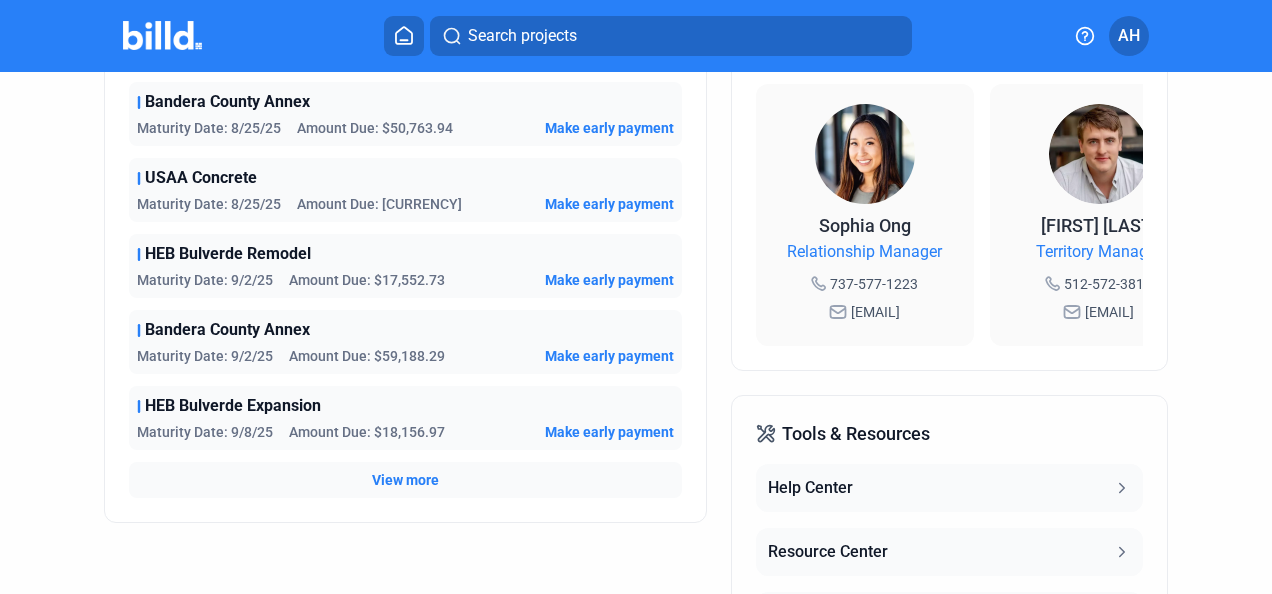 click on "View more" 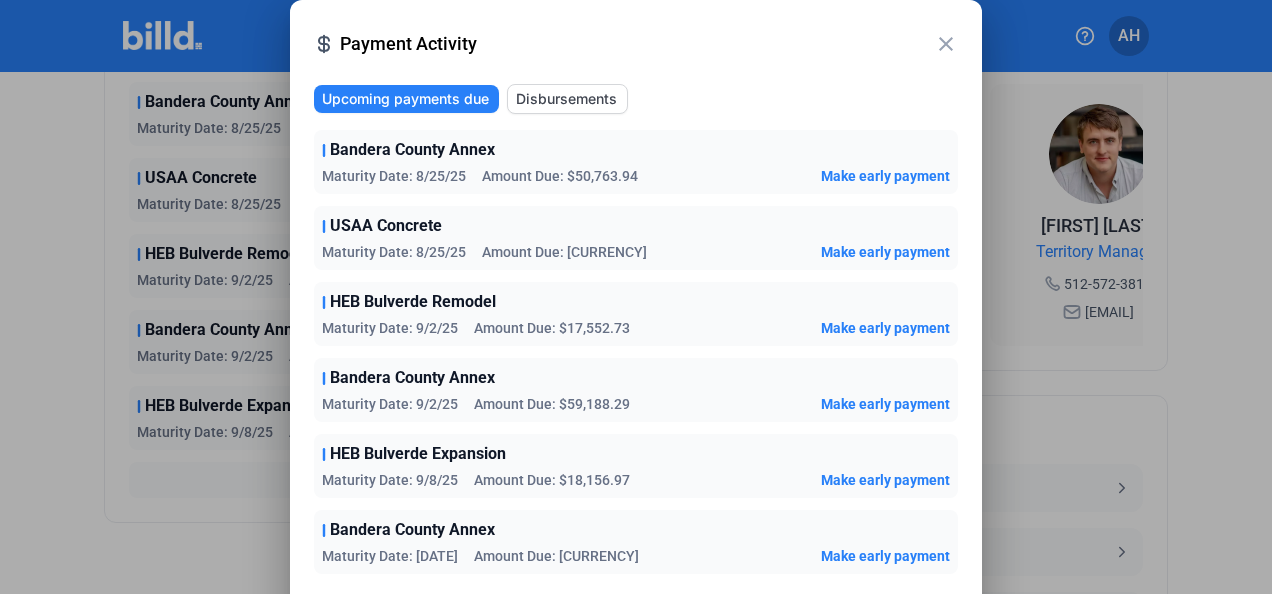 click on "close" at bounding box center (946, 44) 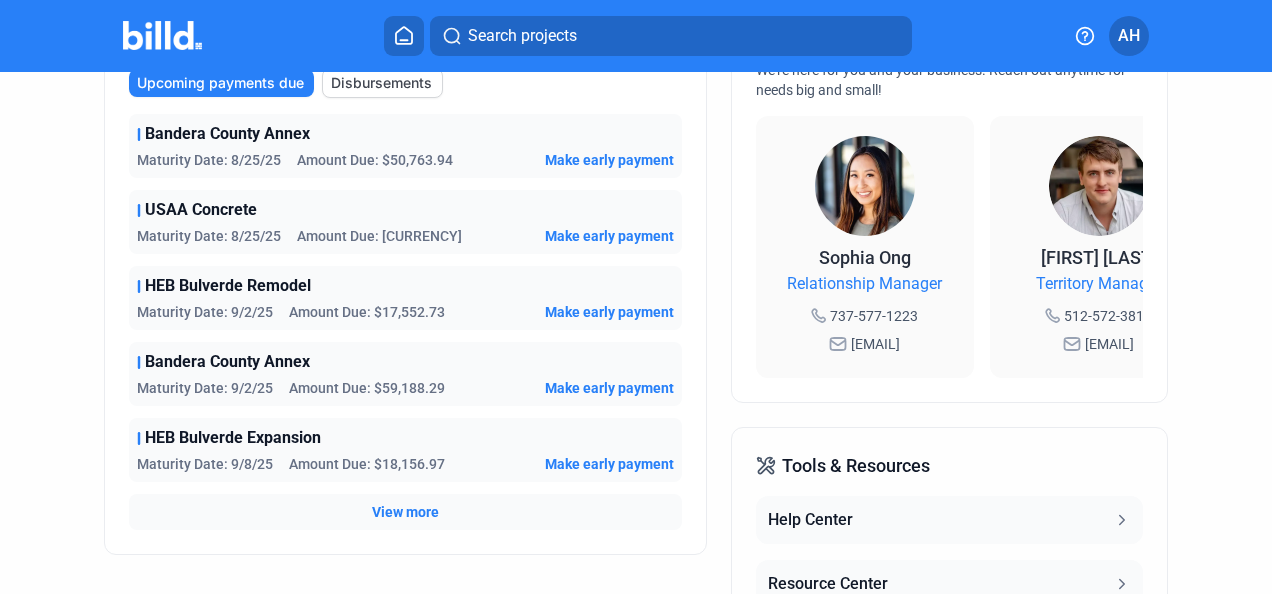 scroll, scrollTop: 600, scrollLeft: 0, axis: vertical 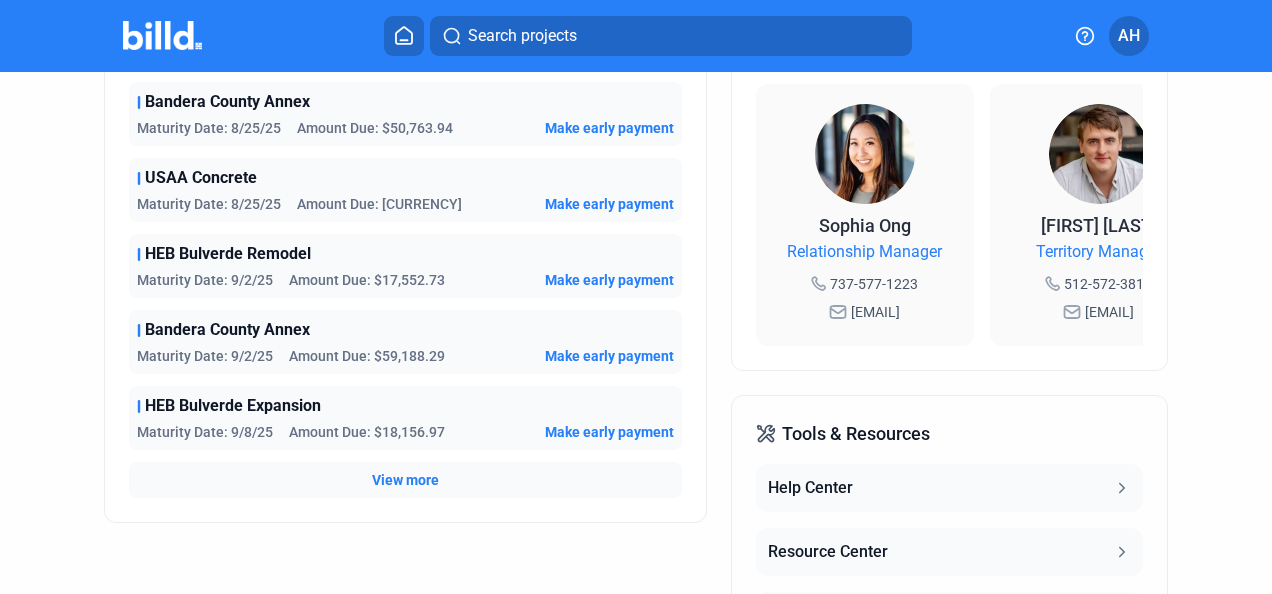 click on "View more" 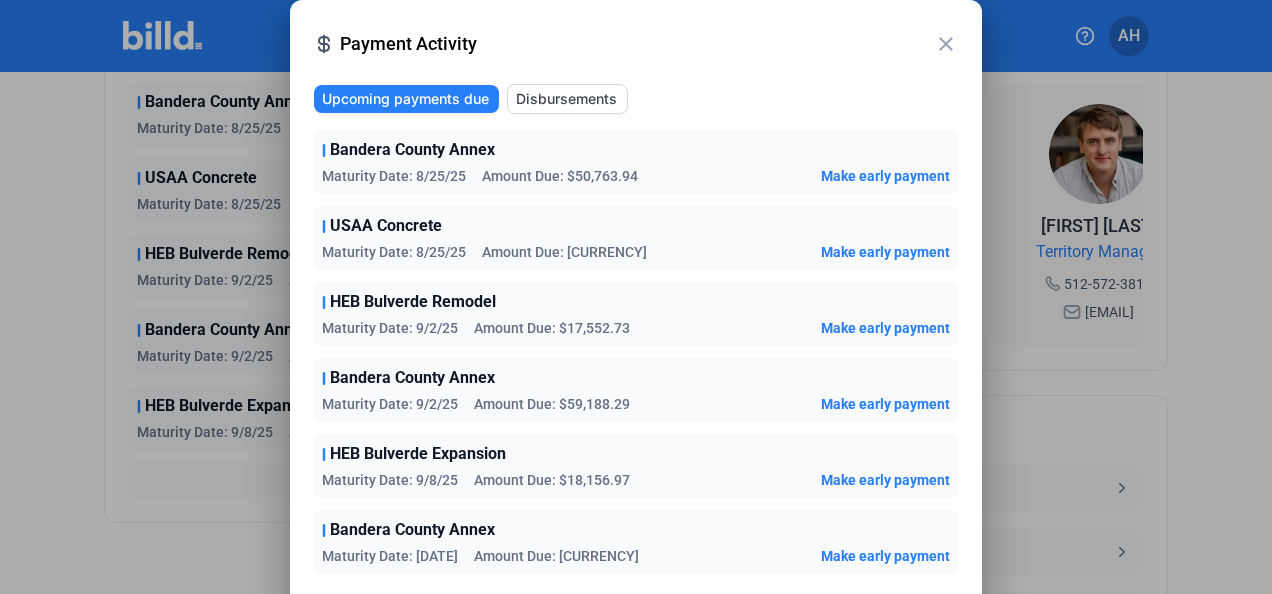 click on "close" at bounding box center [946, 44] 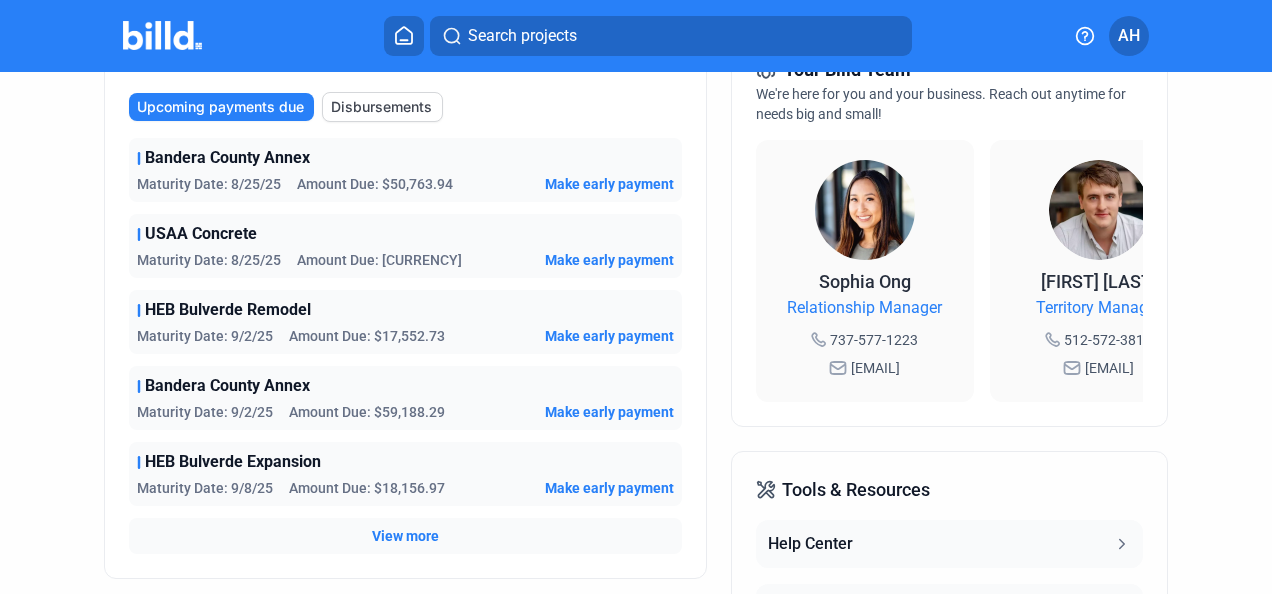 scroll, scrollTop: 500, scrollLeft: 0, axis: vertical 